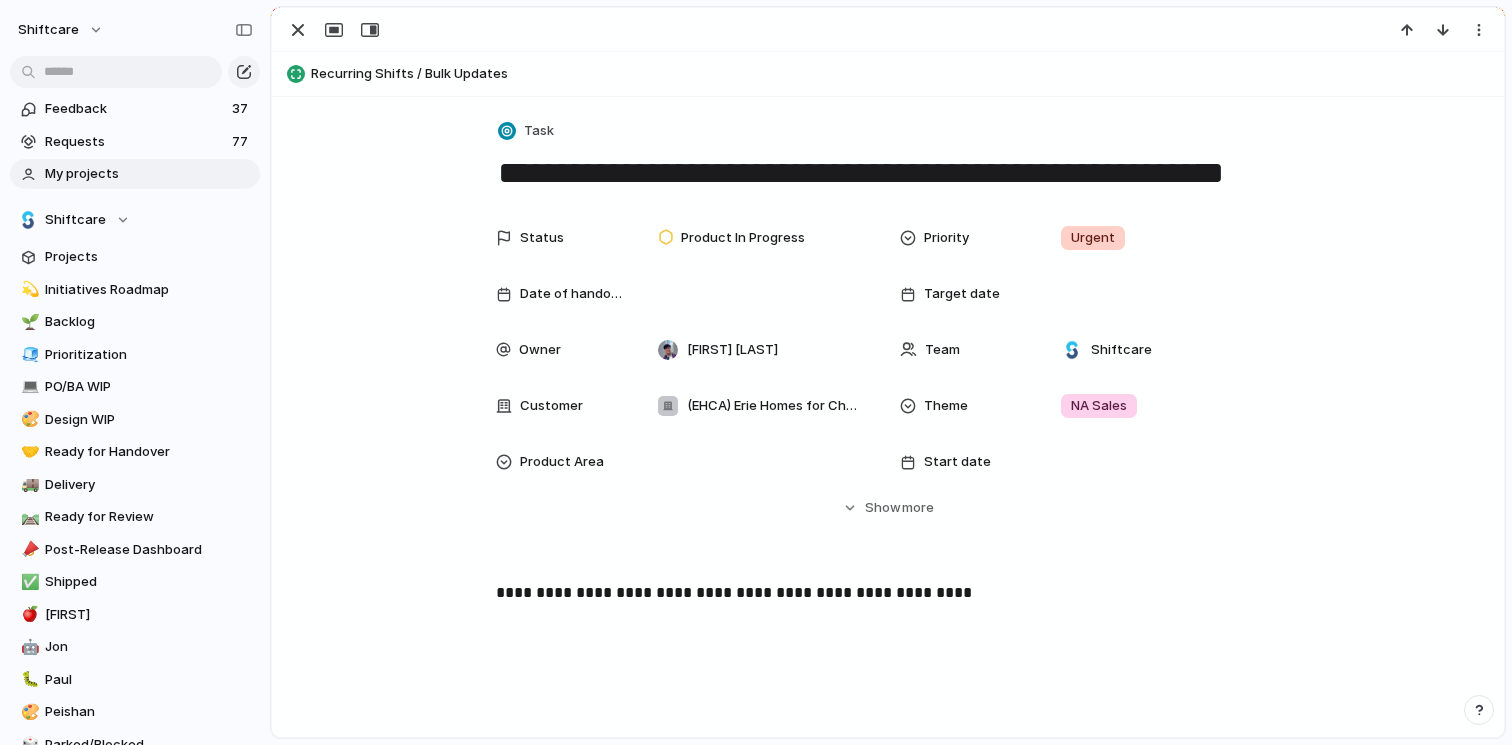 scroll, scrollTop: 0, scrollLeft: 0, axis: both 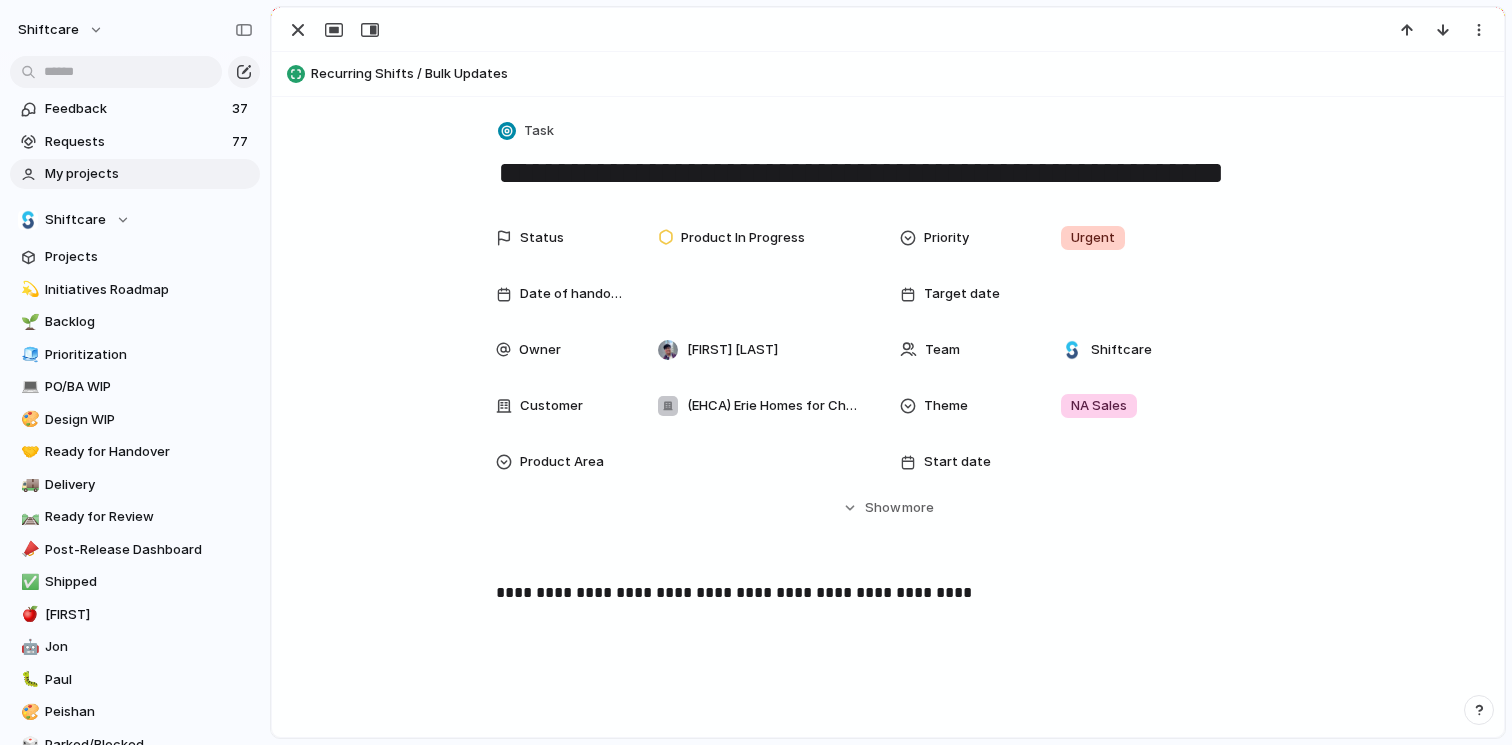 click on "My projects" at bounding box center (149, 174) 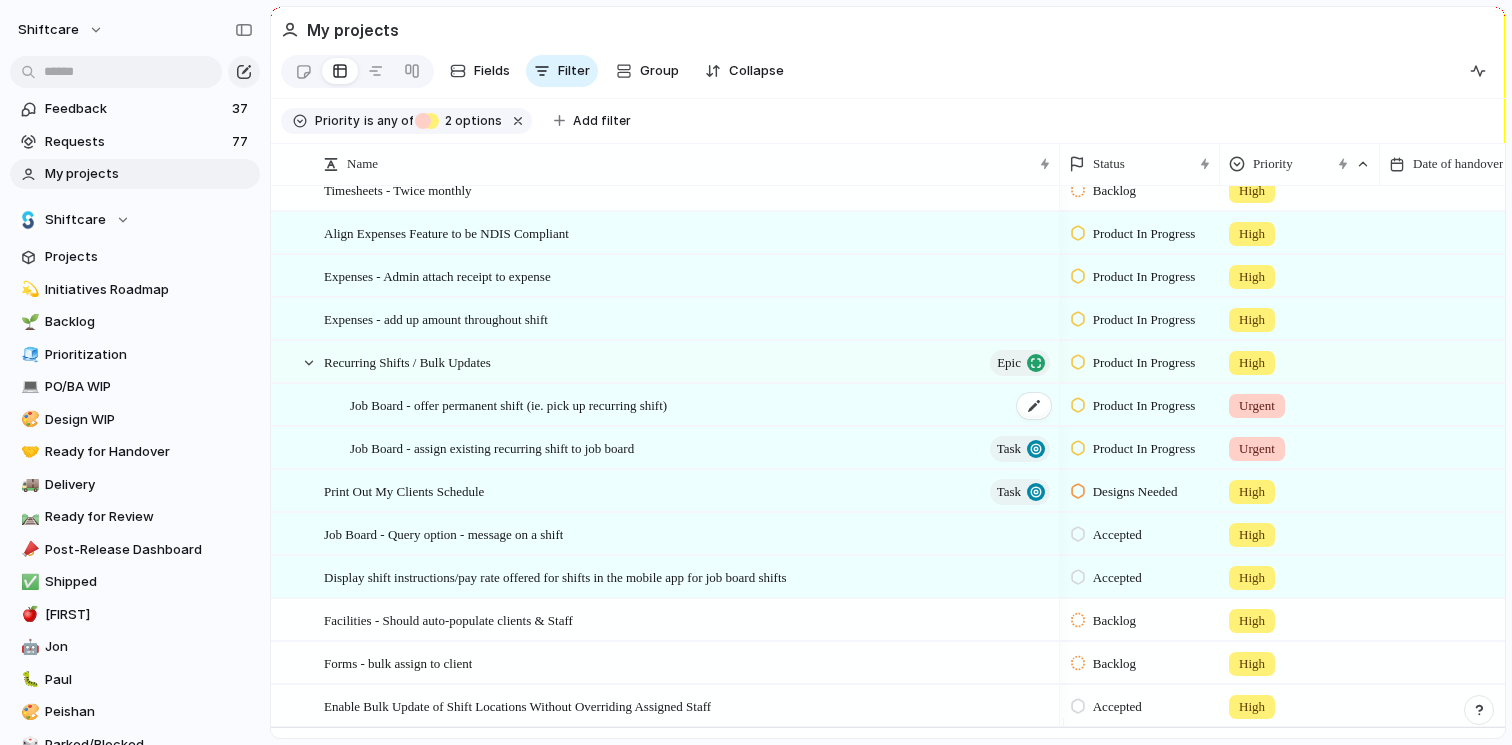 click on "Job Board - offer permanent shift (ie. pick up recurring shift)" at bounding box center (701, 405) 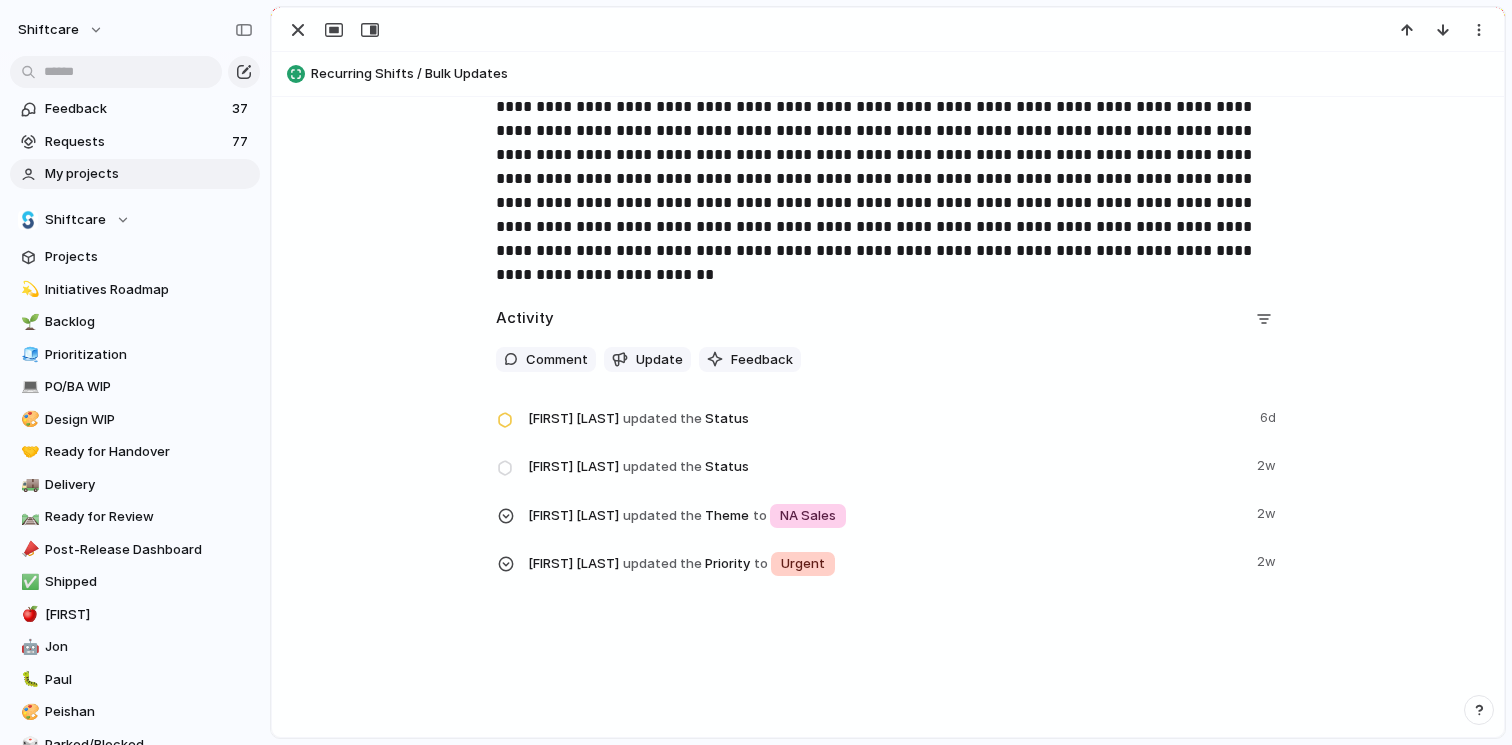 scroll, scrollTop: 649, scrollLeft: 0, axis: vertical 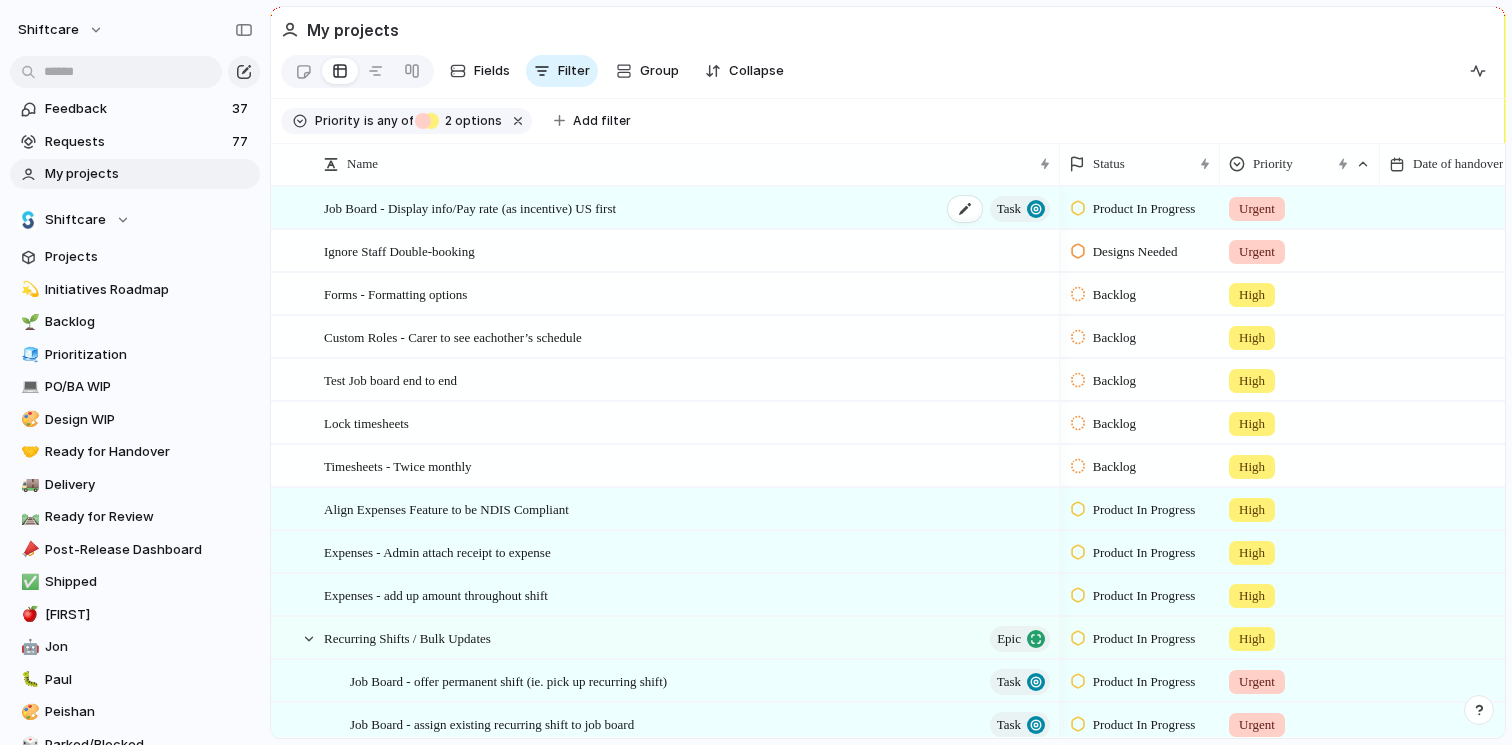 click on "Job Board - Display info/Pay rate (as incentive) US first Task" at bounding box center [688, 208] 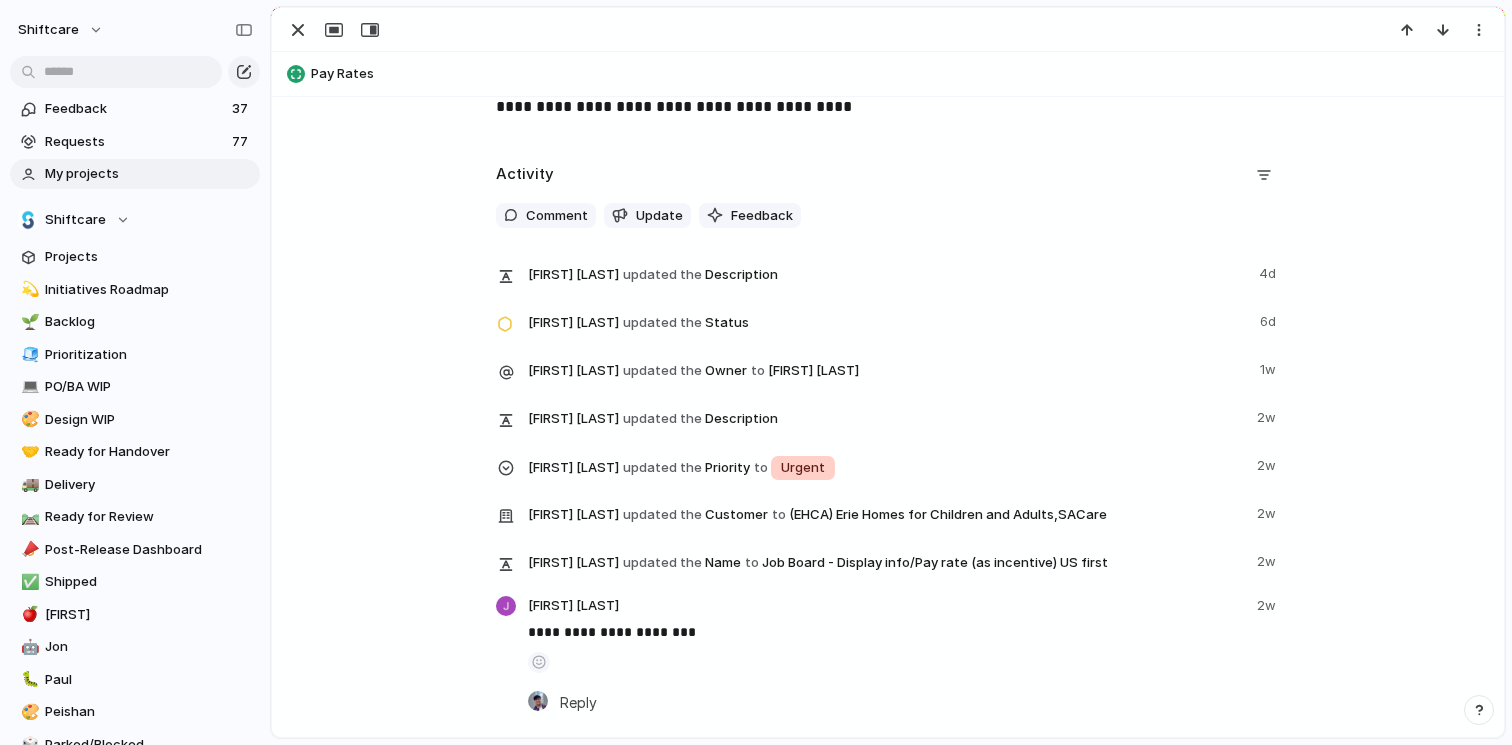 scroll, scrollTop: 350, scrollLeft: 0, axis: vertical 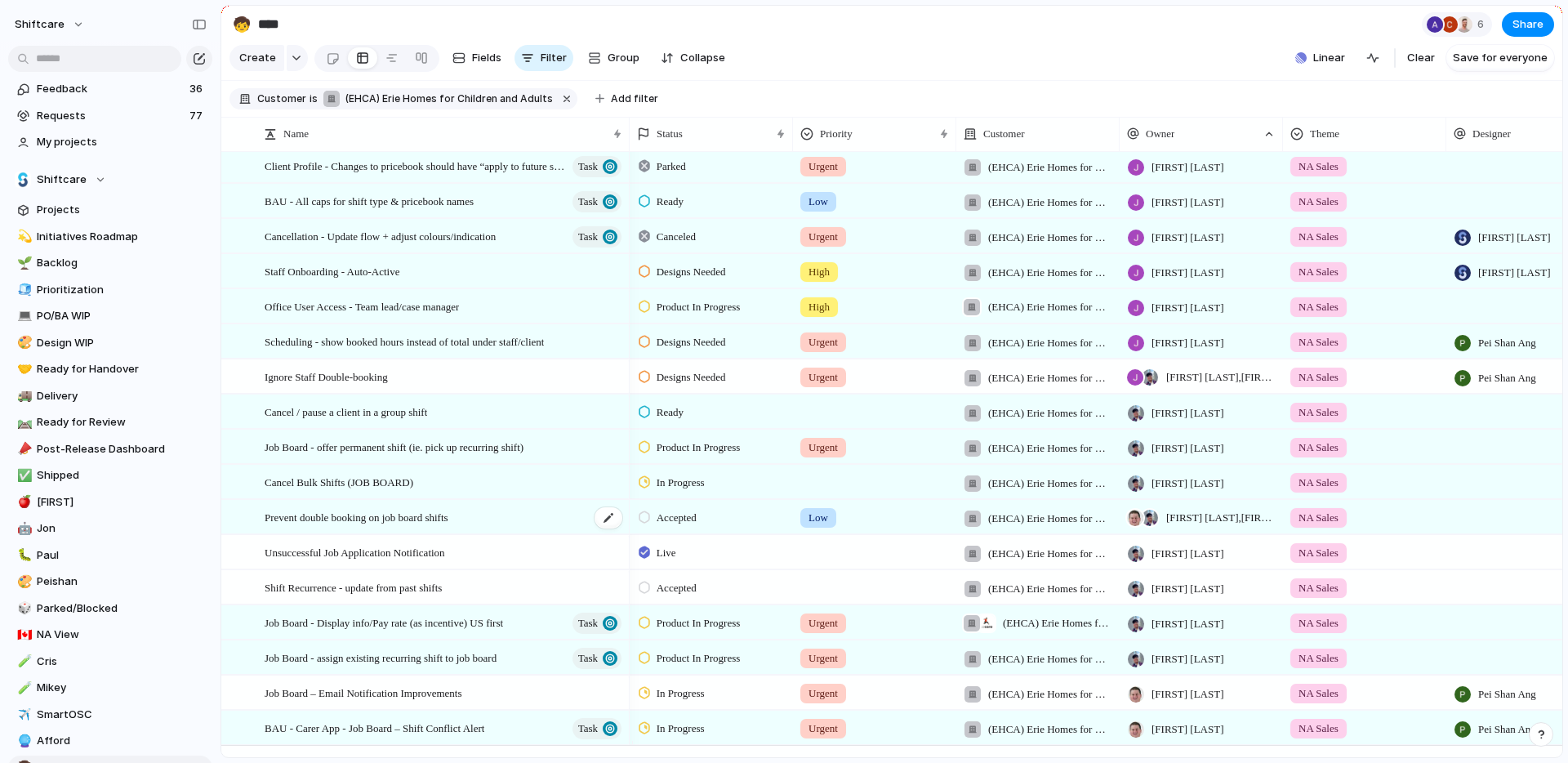 click on "Prevent double booking on job board shifts" at bounding box center [444, 517] 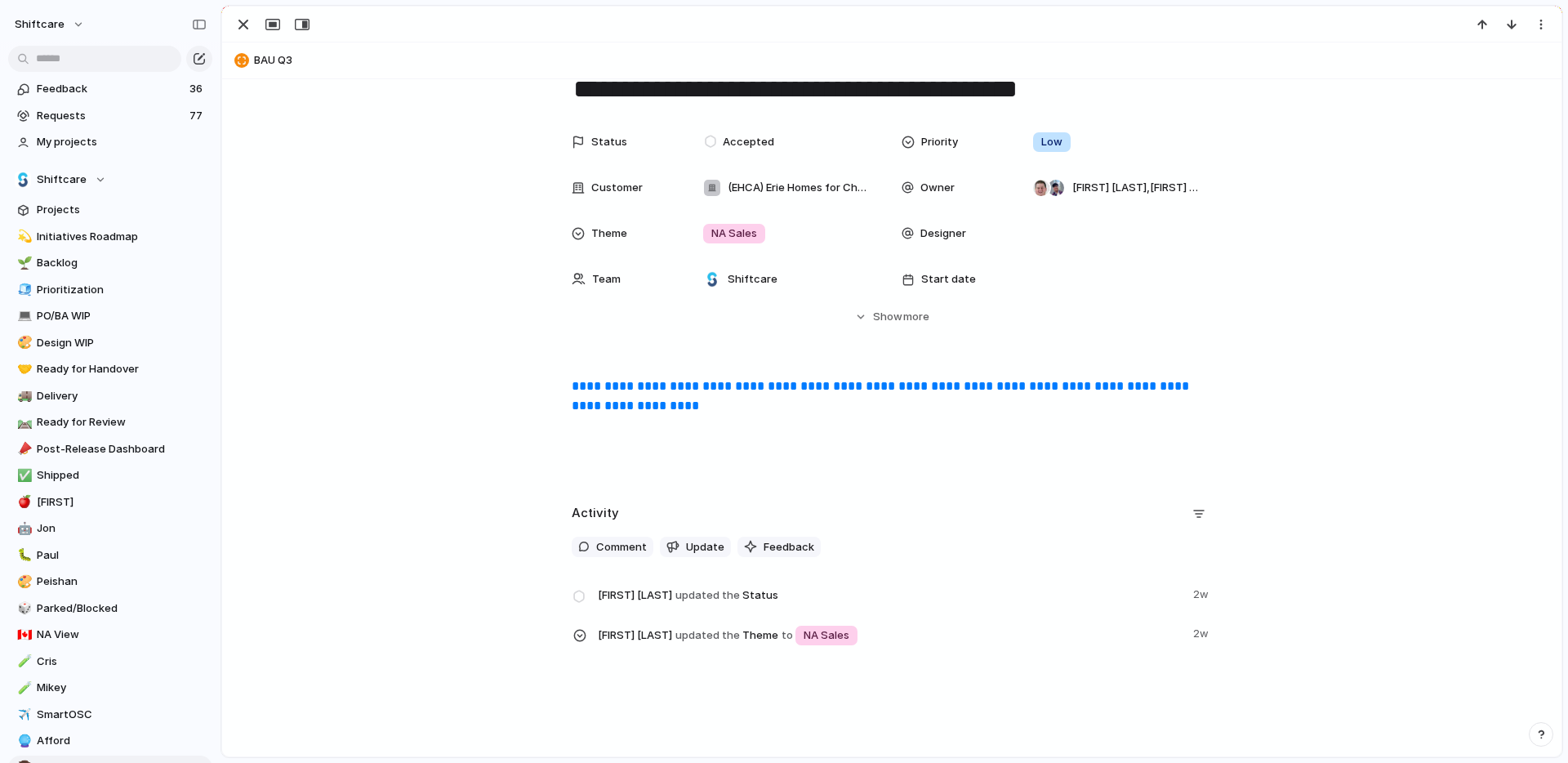 scroll, scrollTop: 75, scrollLeft: 0, axis: vertical 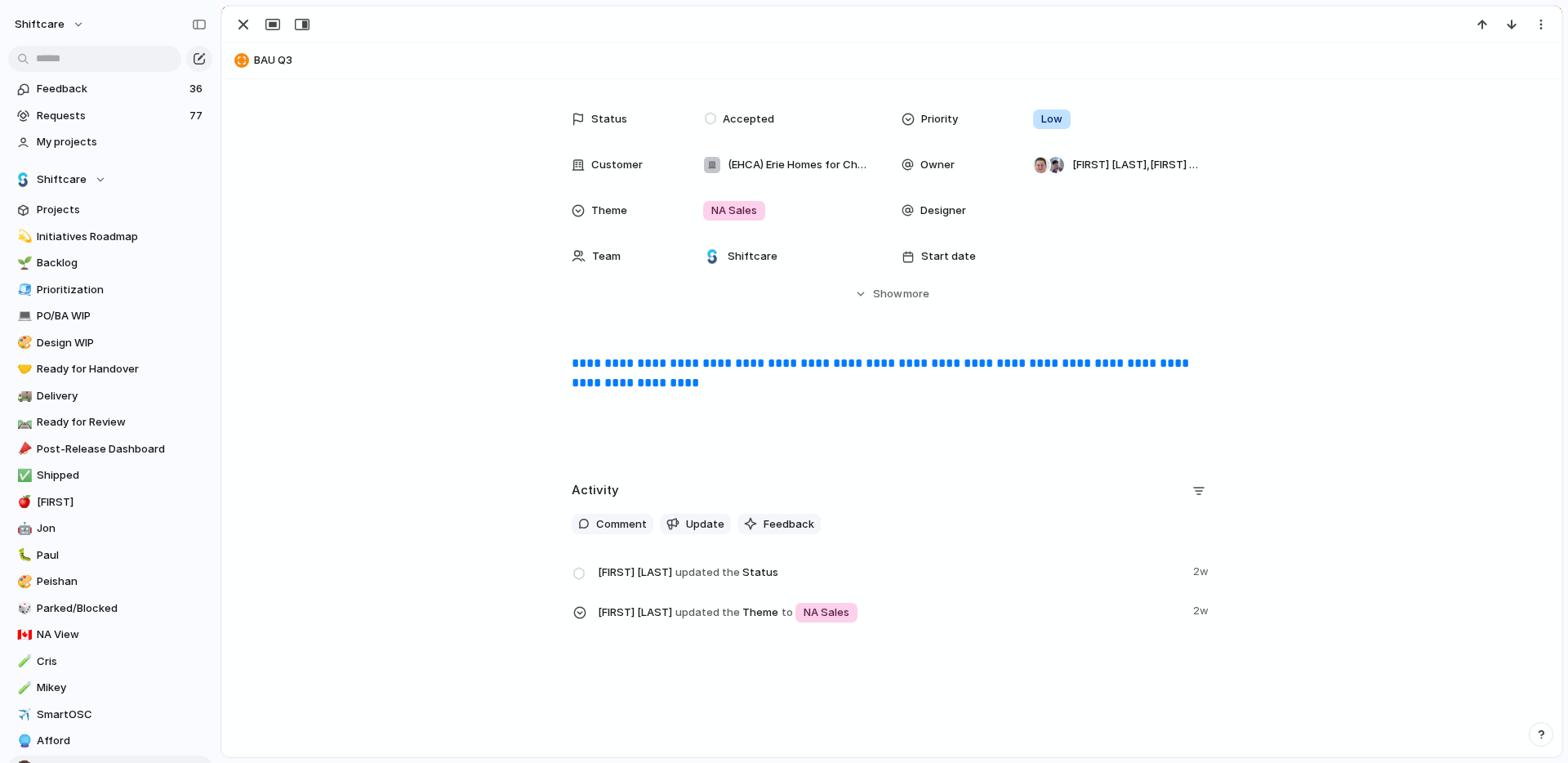 click on "**********" at bounding box center [882, 373] 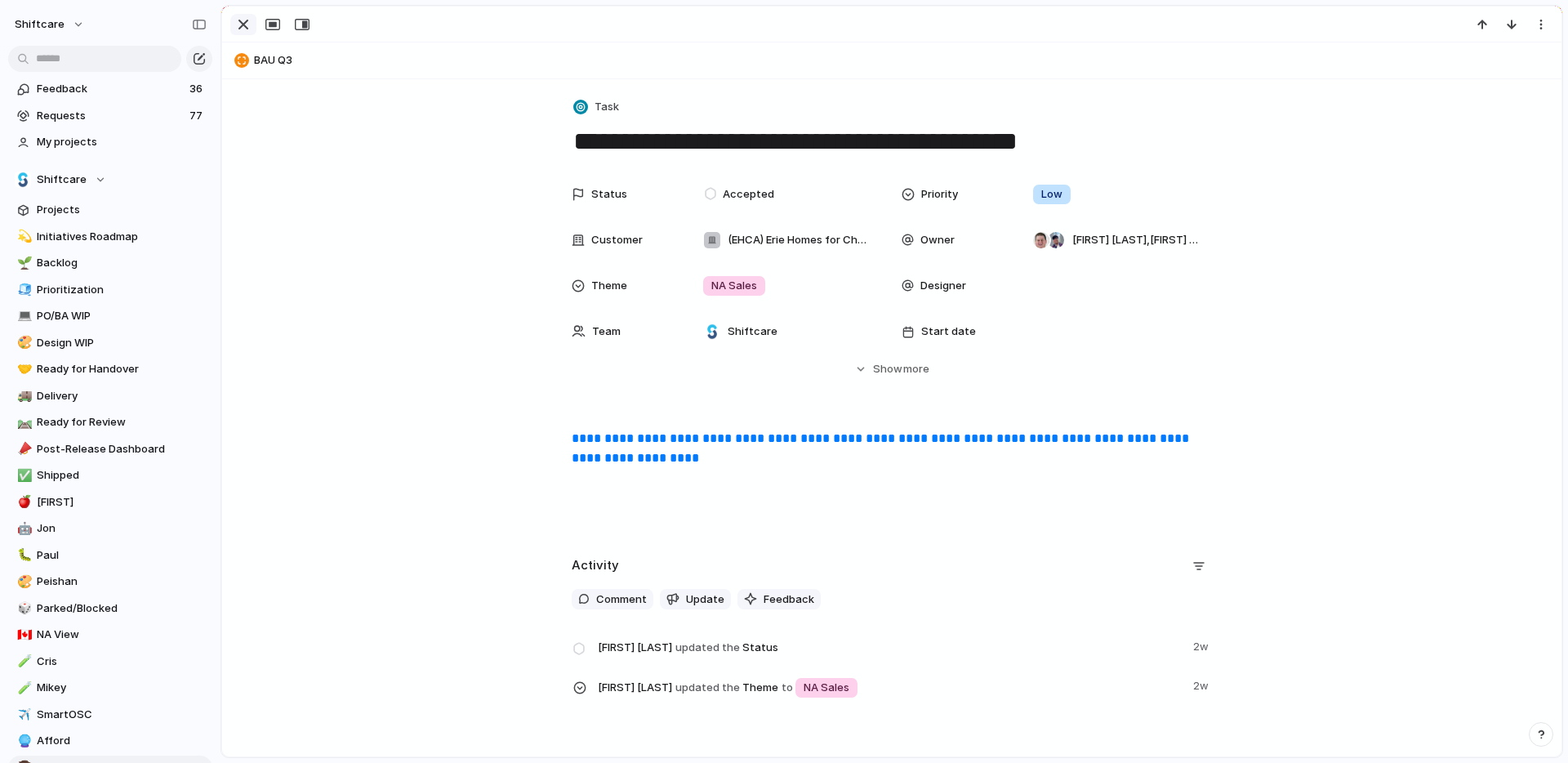 click at bounding box center (243, 25) 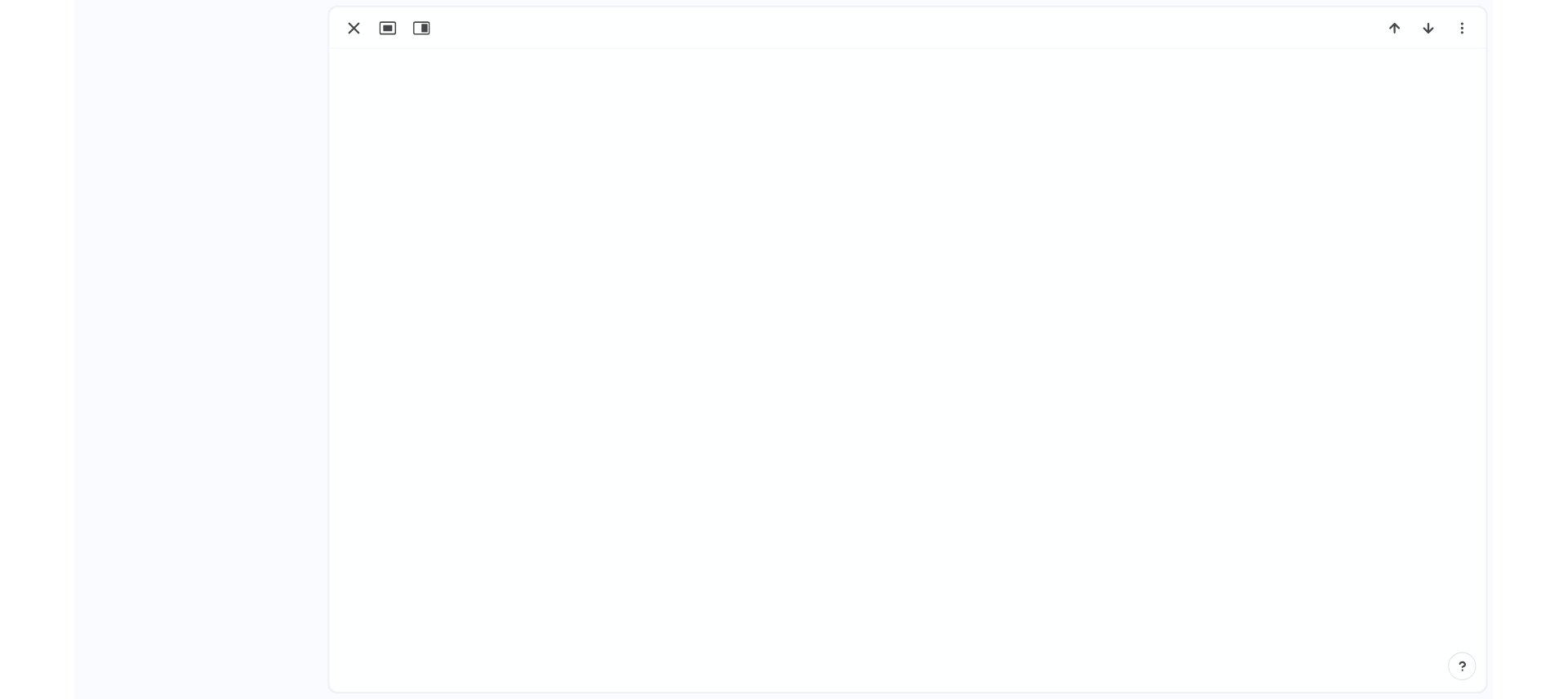 scroll, scrollTop: 0, scrollLeft: 0, axis: both 